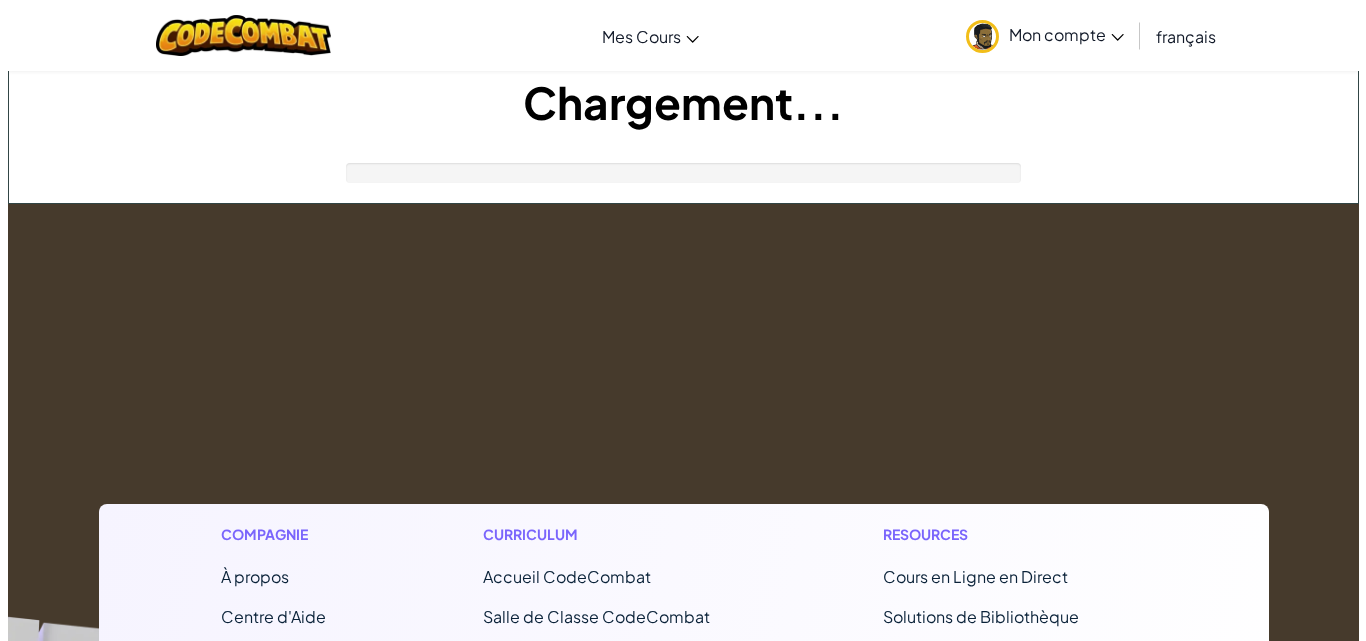 scroll, scrollTop: 0, scrollLeft: 0, axis: both 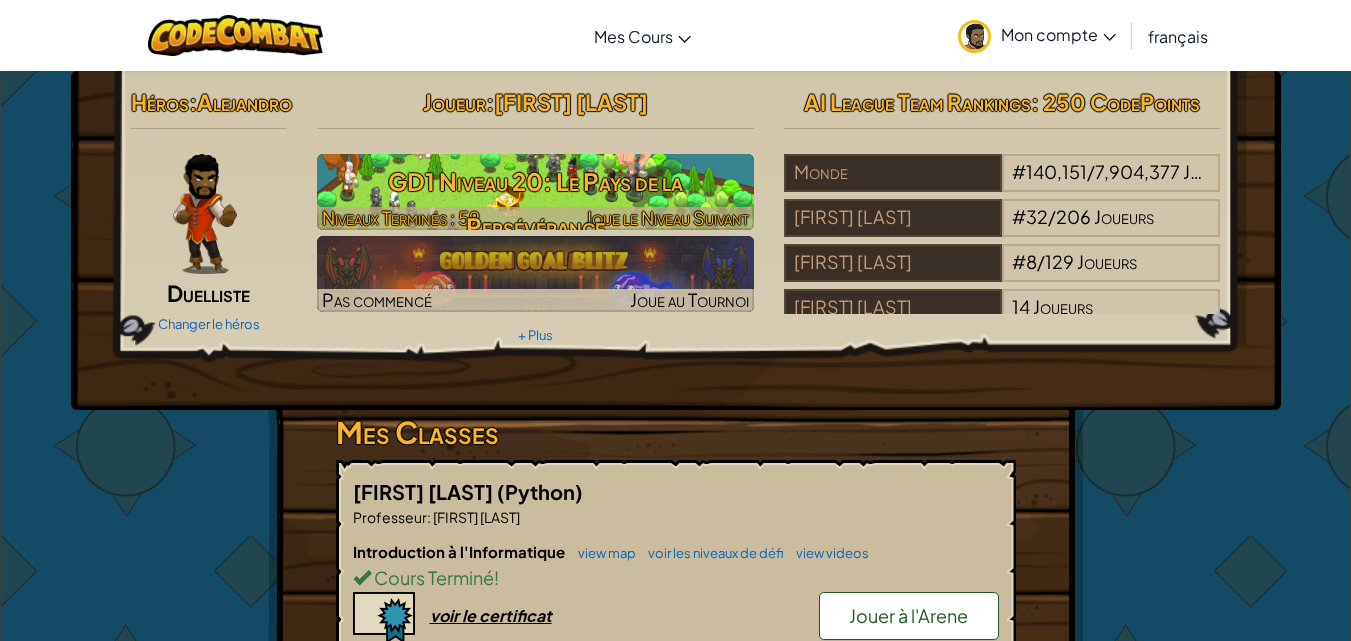 click on "GD1 Niveau 20: Le Pays de la Persévérance" at bounding box center [535, 204] 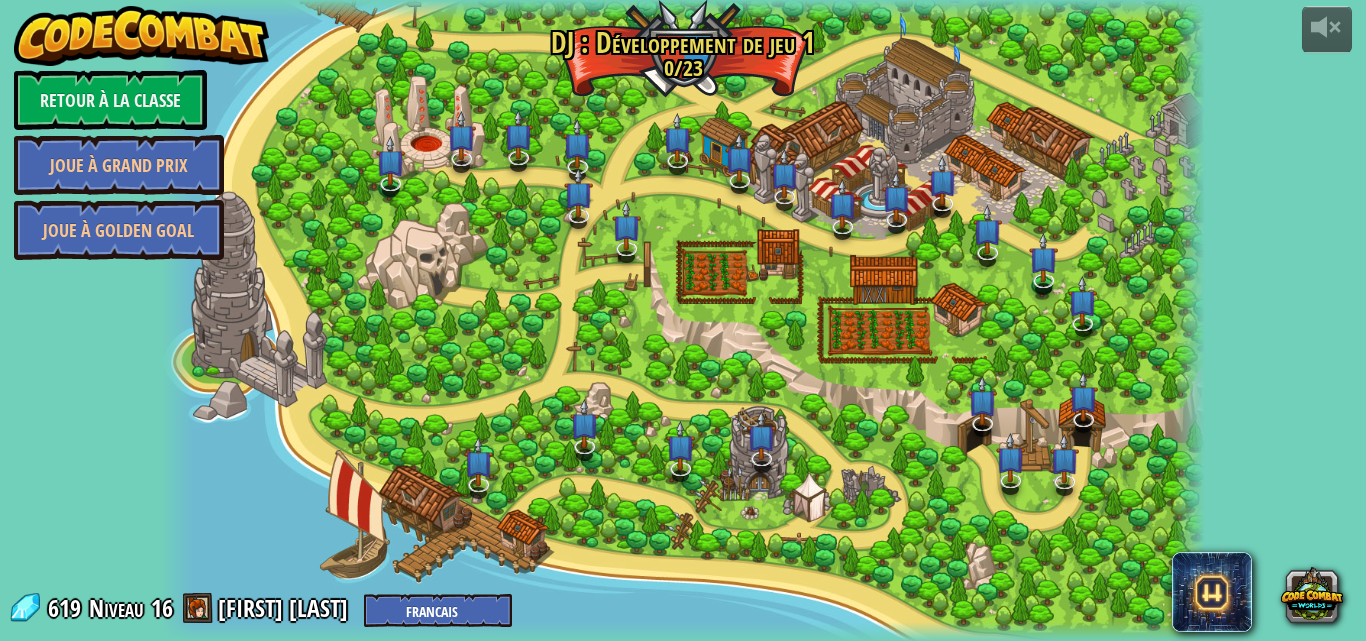 select on "fr" 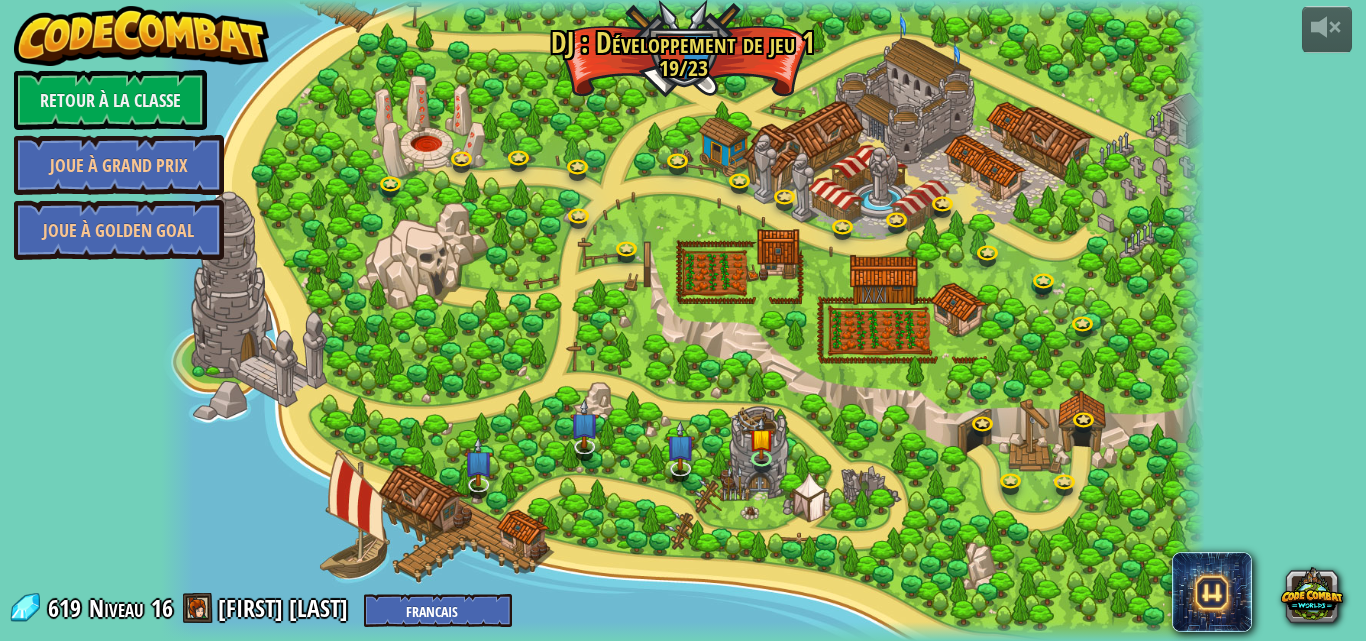 select on "fr" 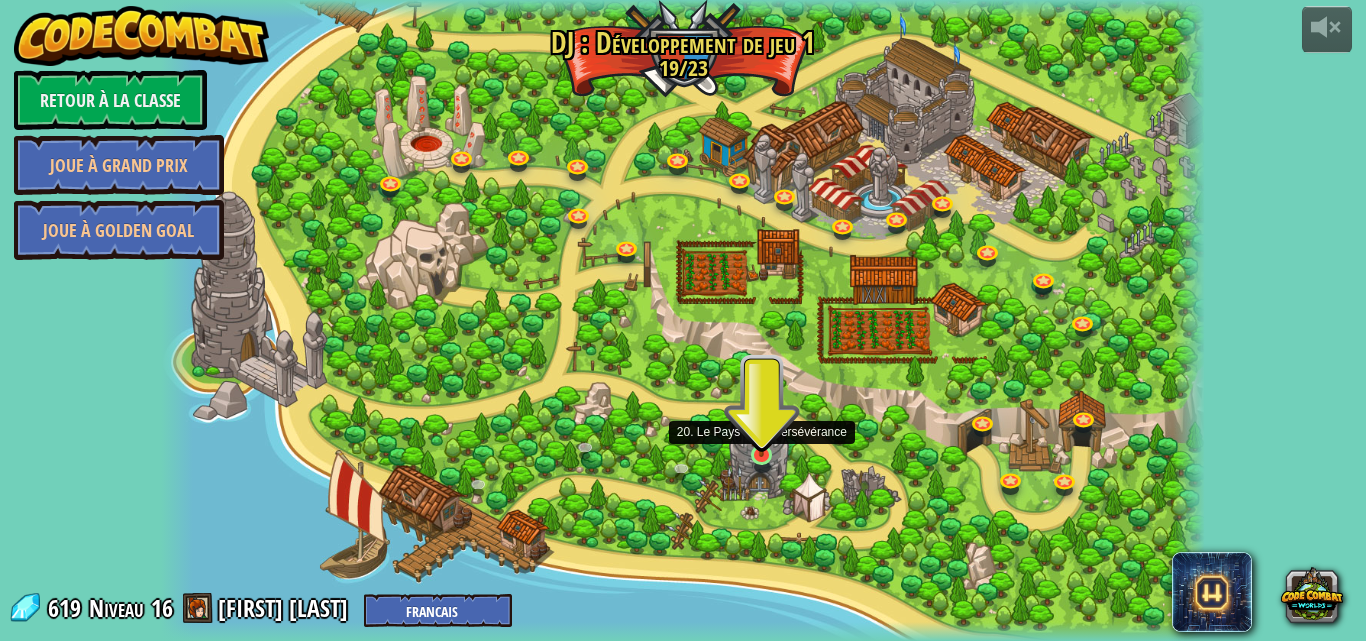 click at bounding box center [761, 428] 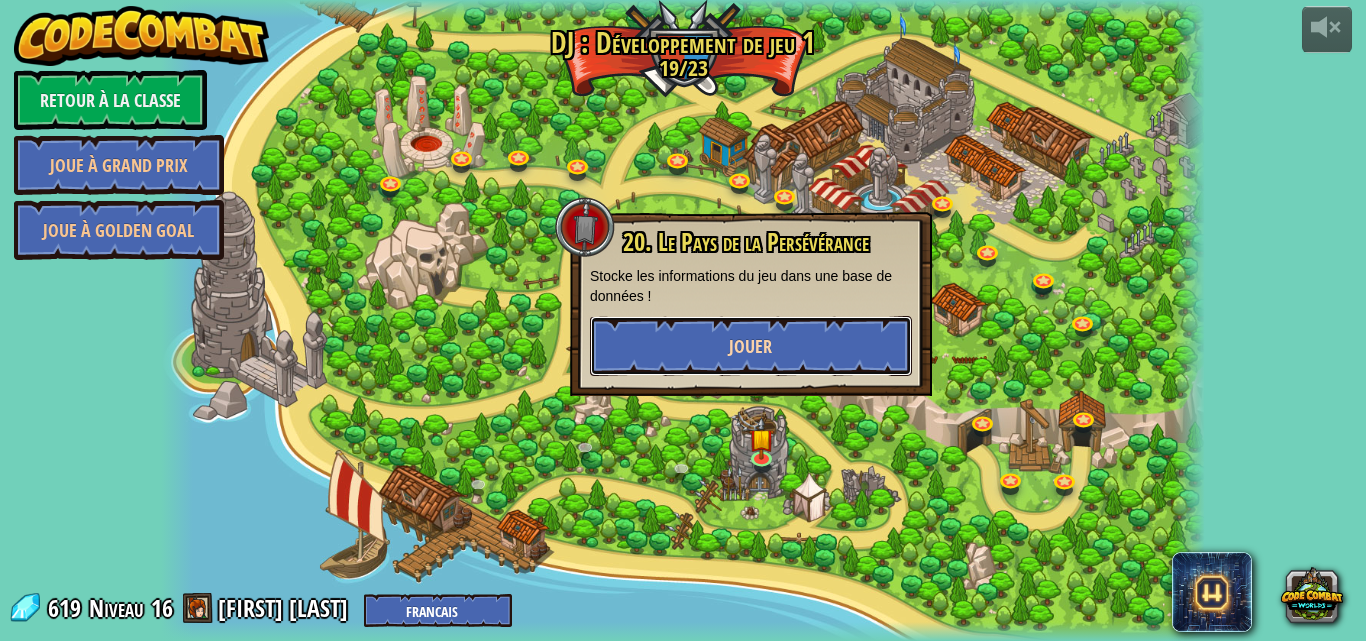 click on "Jouer" at bounding box center (750, 346) 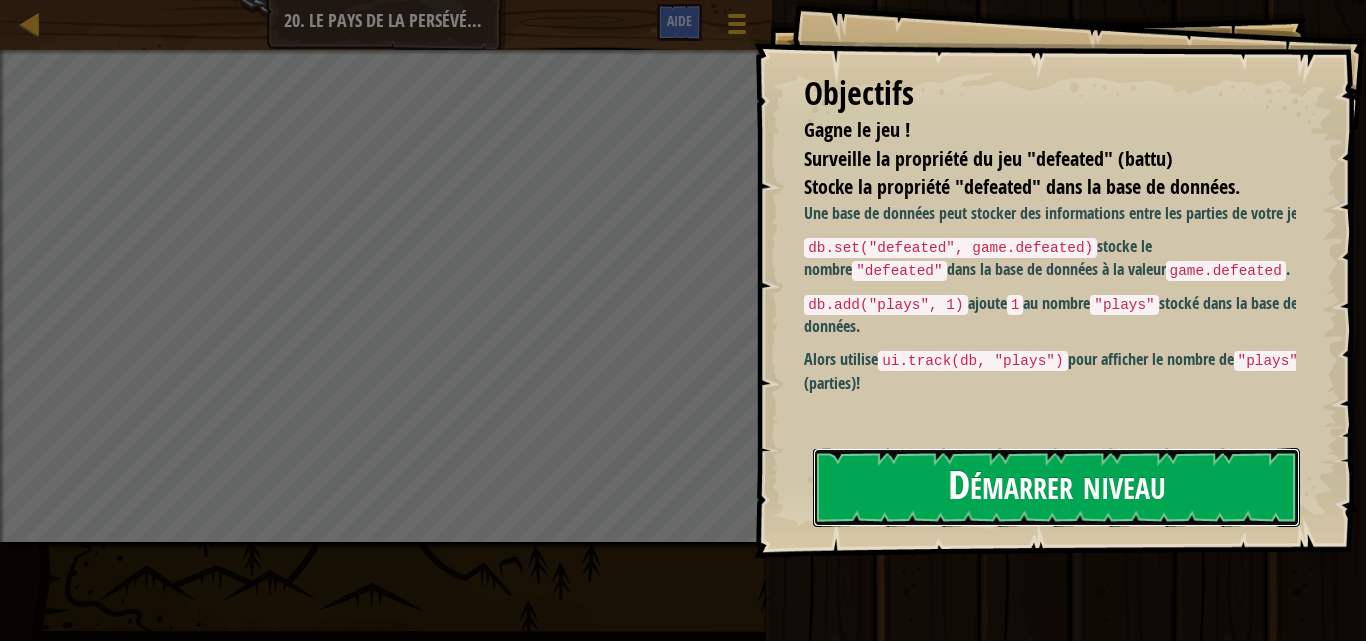 click on "Démarrer niveau" at bounding box center (1056, 487) 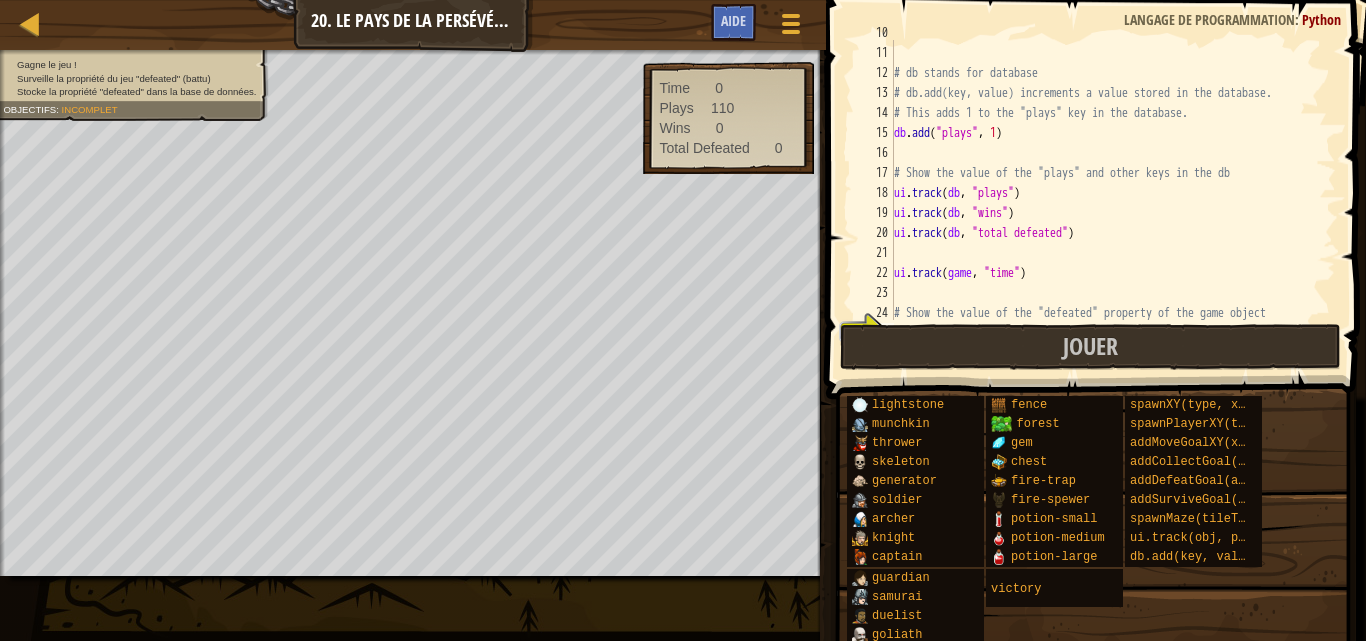 scroll, scrollTop: 340, scrollLeft: 0, axis: vertical 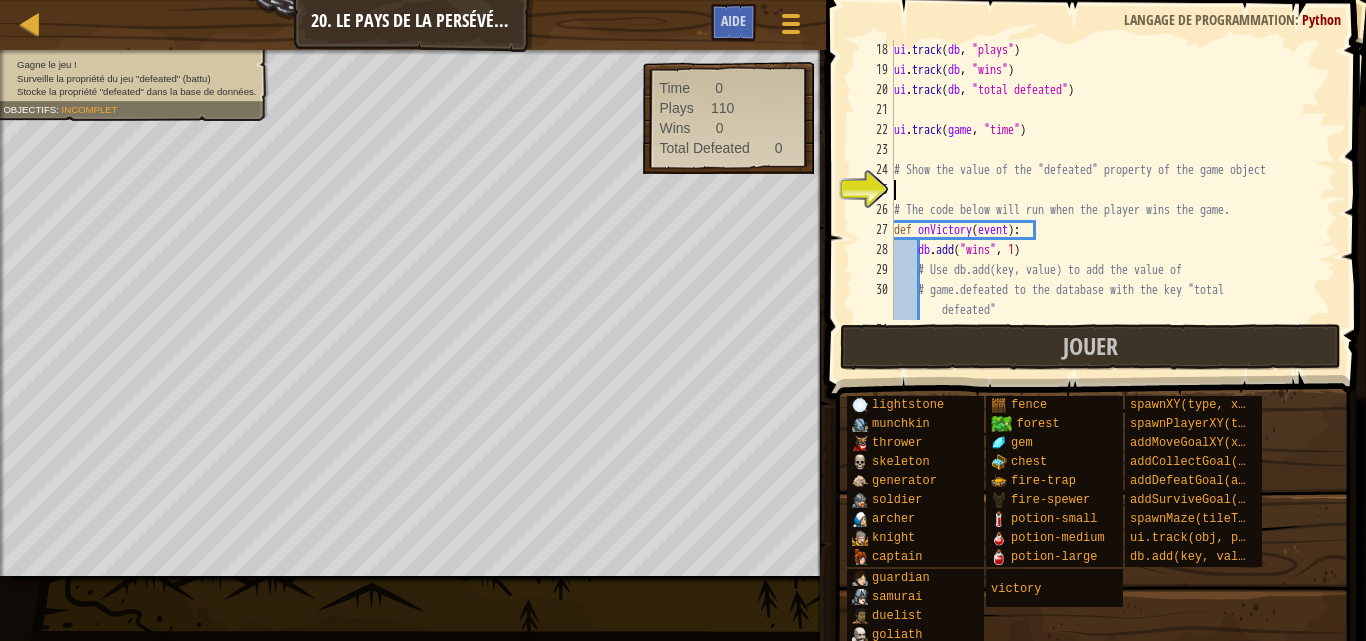 type on "# Show the value of the "defeated" property of the game object" 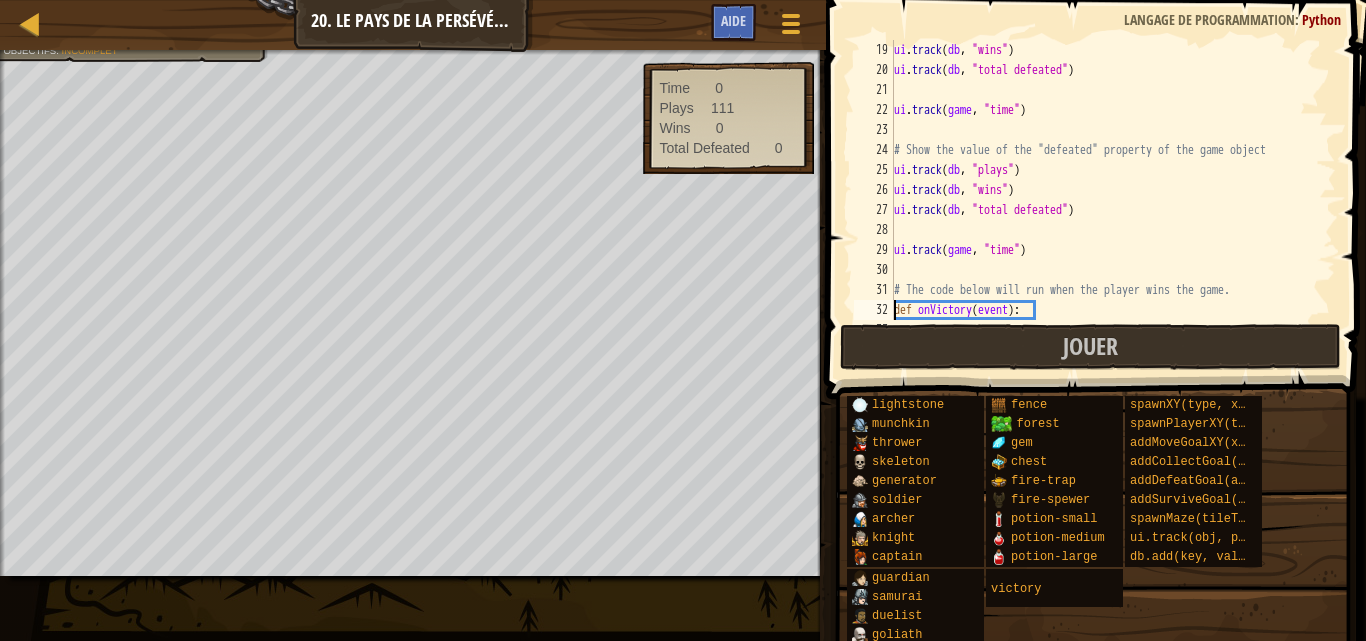 scroll, scrollTop: 360, scrollLeft: 0, axis: vertical 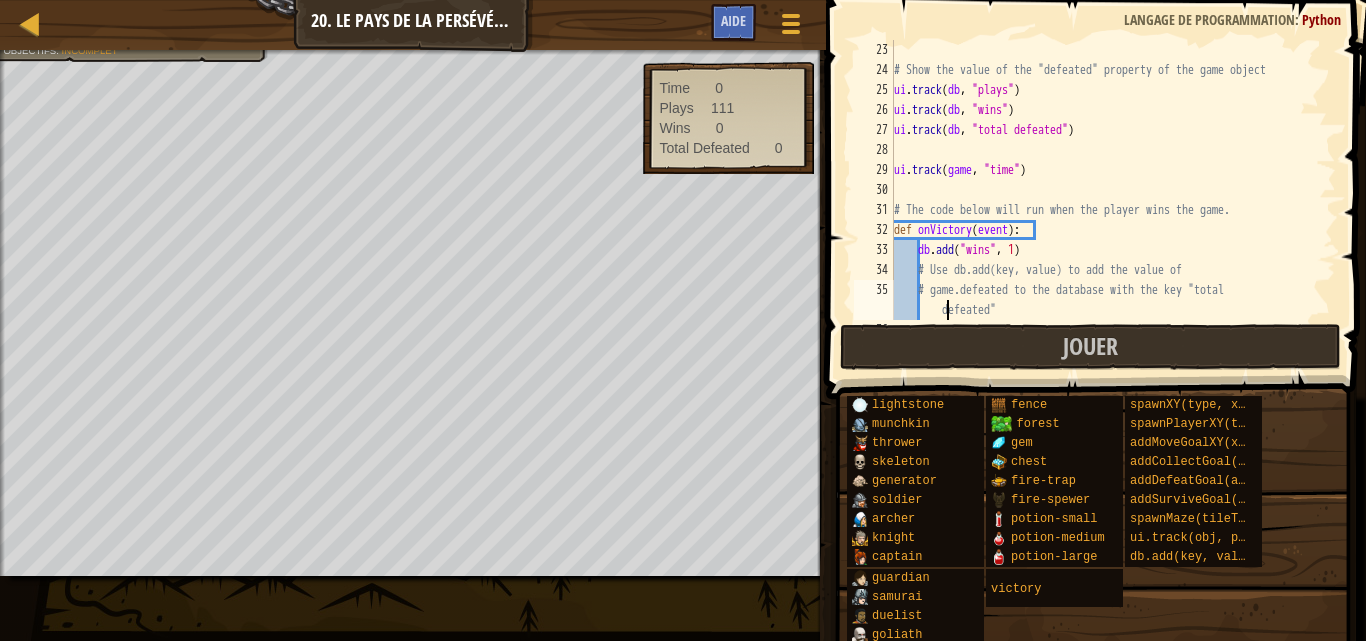 type on "ui.track(db, "plays")" 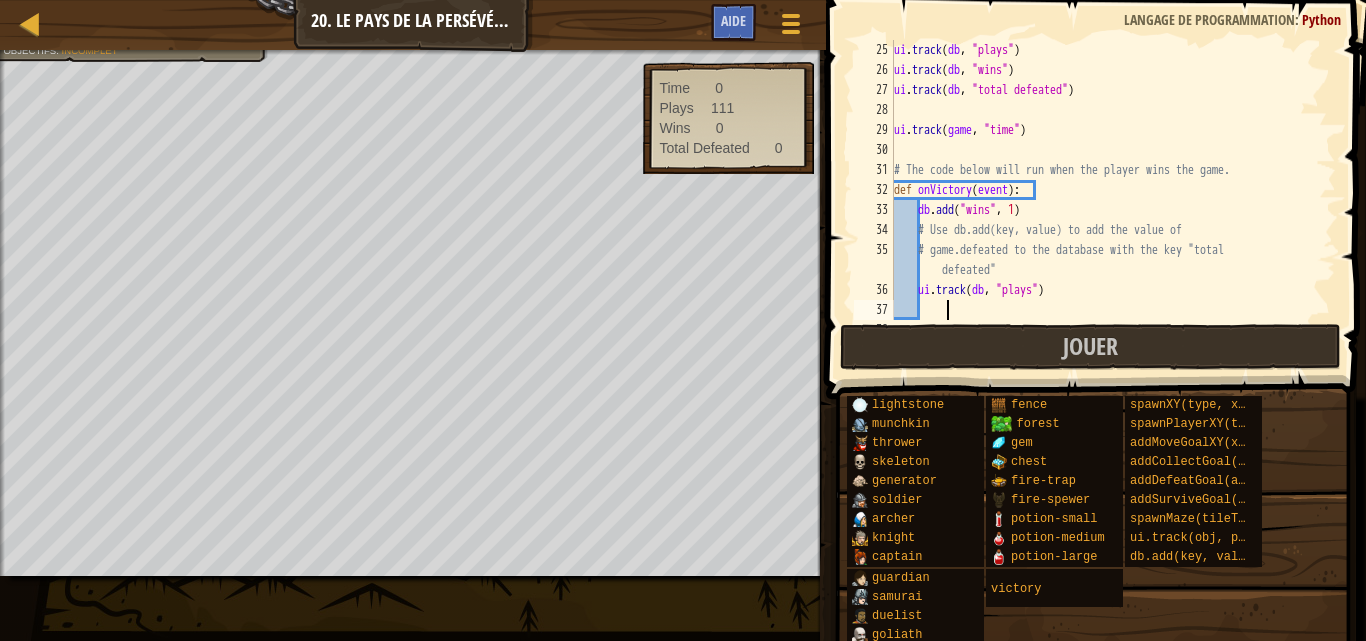 scroll, scrollTop: 500, scrollLeft: 0, axis: vertical 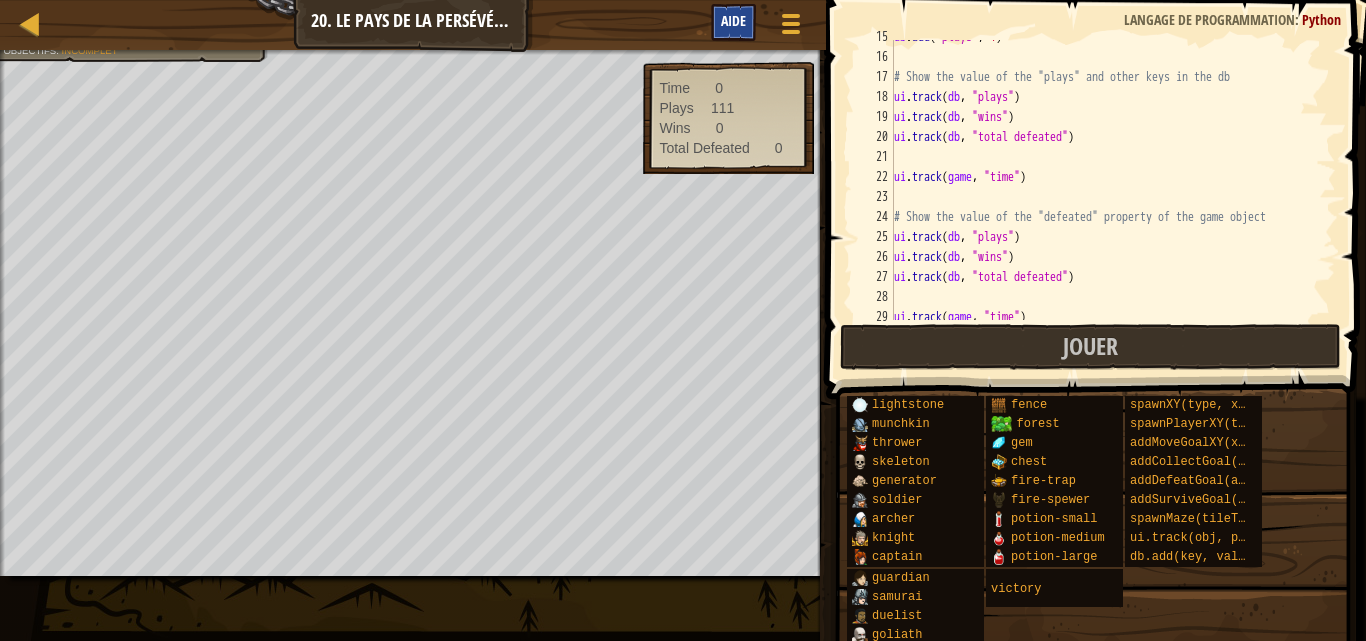 click on "Aide" at bounding box center [733, 20] 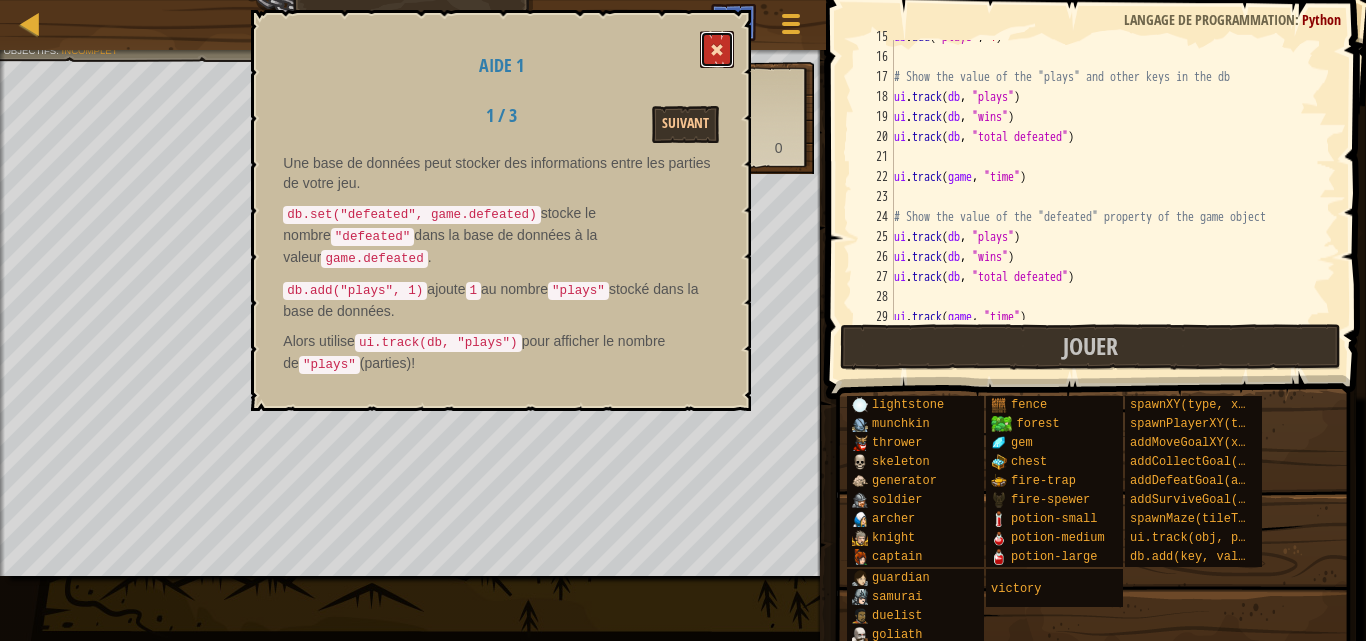 click at bounding box center [717, 50] 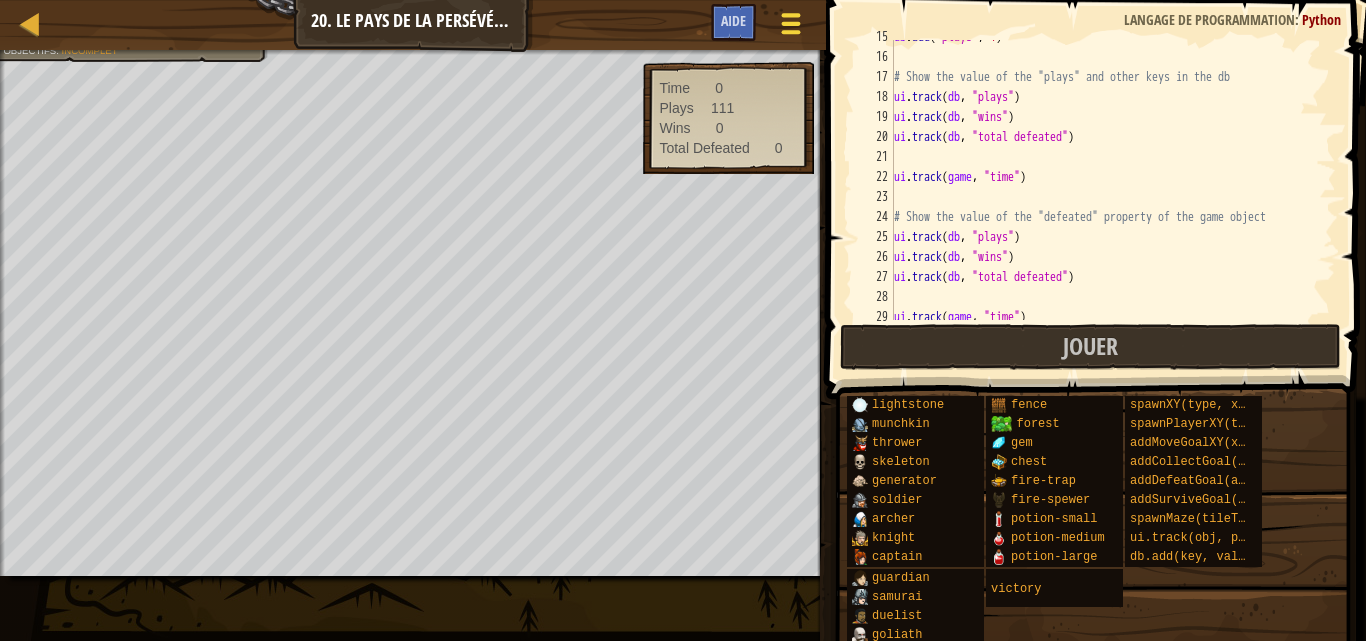 click on "Menu du jeu" at bounding box center (790, 27) 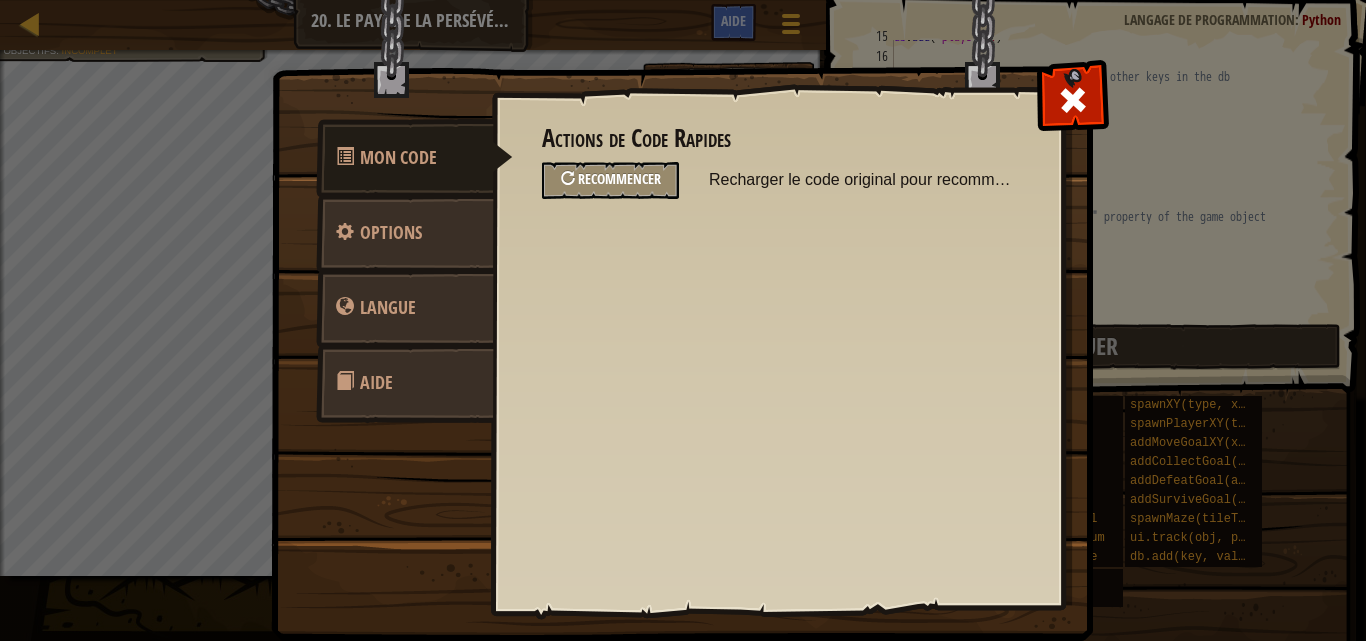 click on "Recommencer" at bounding box center [619, 178] 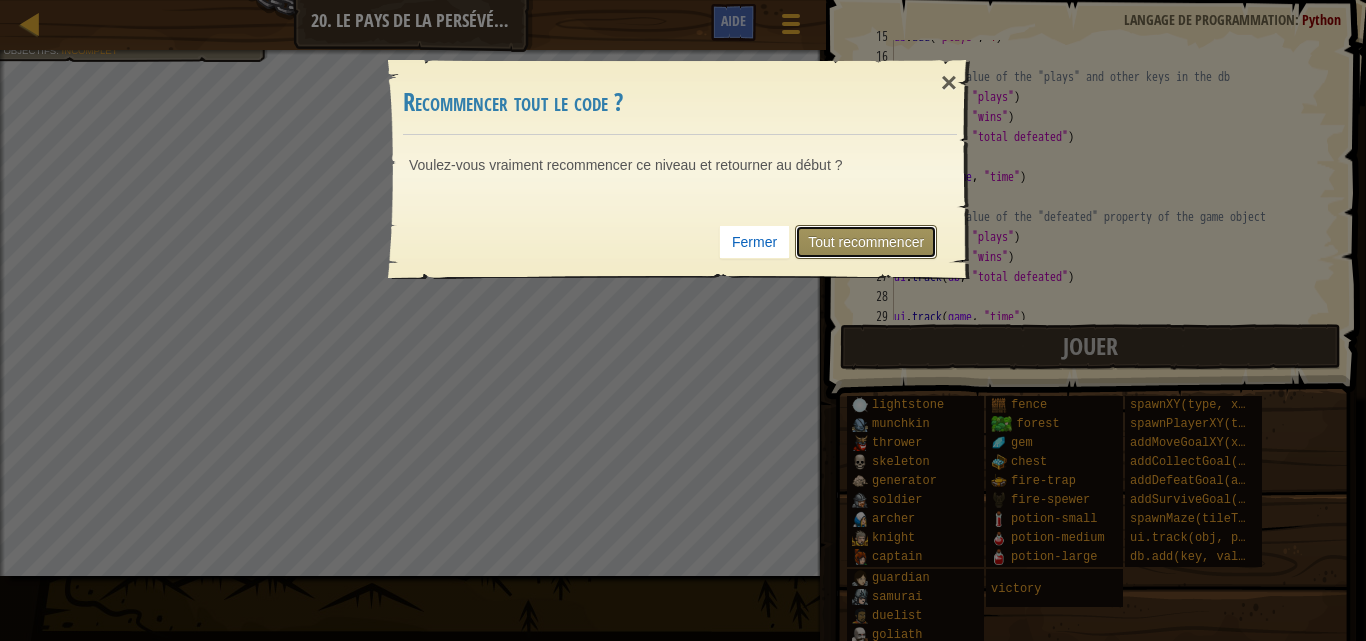 click on "Tout recommencer" at bounding box center (866, 242) 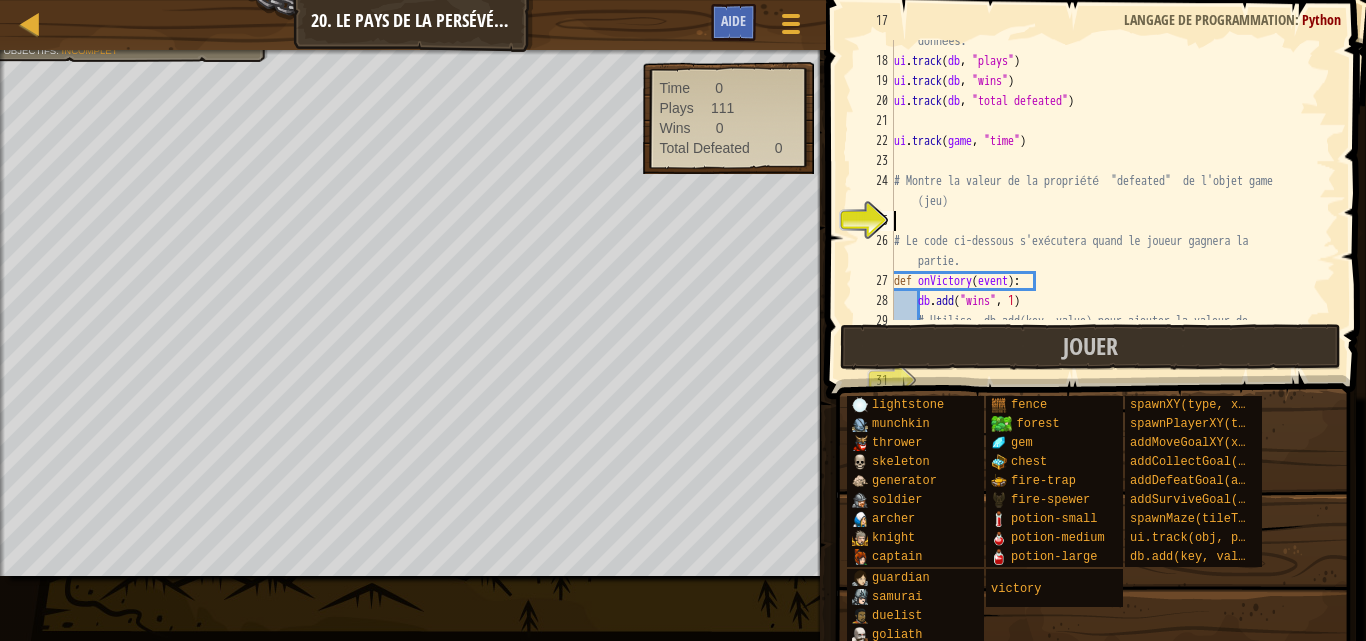 scroll, scrollTop: 460, scrollLeft: 0, axis: vertical 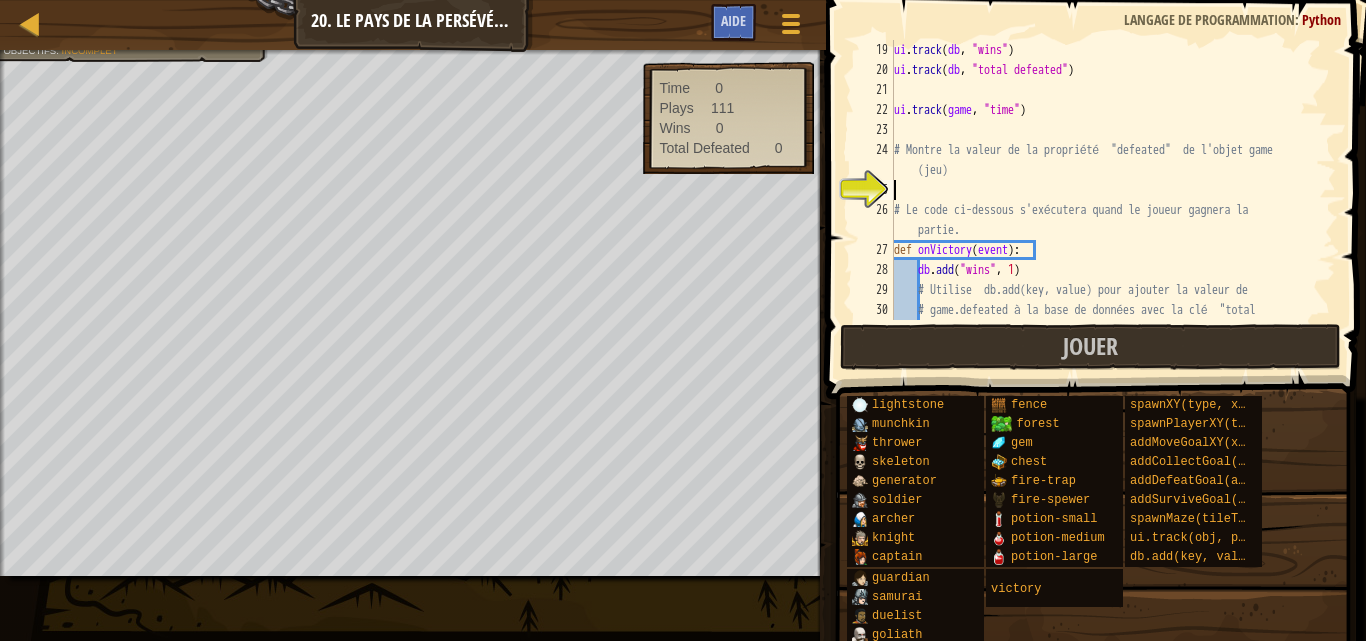 click on "ui . track ( db ,   "wins" ) ui . track ( db ,   "total defeated" ) ui . track ( game ,   "time" ) # Montre la valeur de la propriété  "defeated"  de l'objet game       (jeu) # Le code ci-dessous s'exécutera quand le joueur gagnera la       partie. def   onVictory ( event ) :      db . add ( "wins" ,   1 )      # Utilise  db.add(key, value) pour ajouter la valeur de       # game.defeated à la base de données avec la clé  "total           defeated"" at bounding box center (1105, 210) 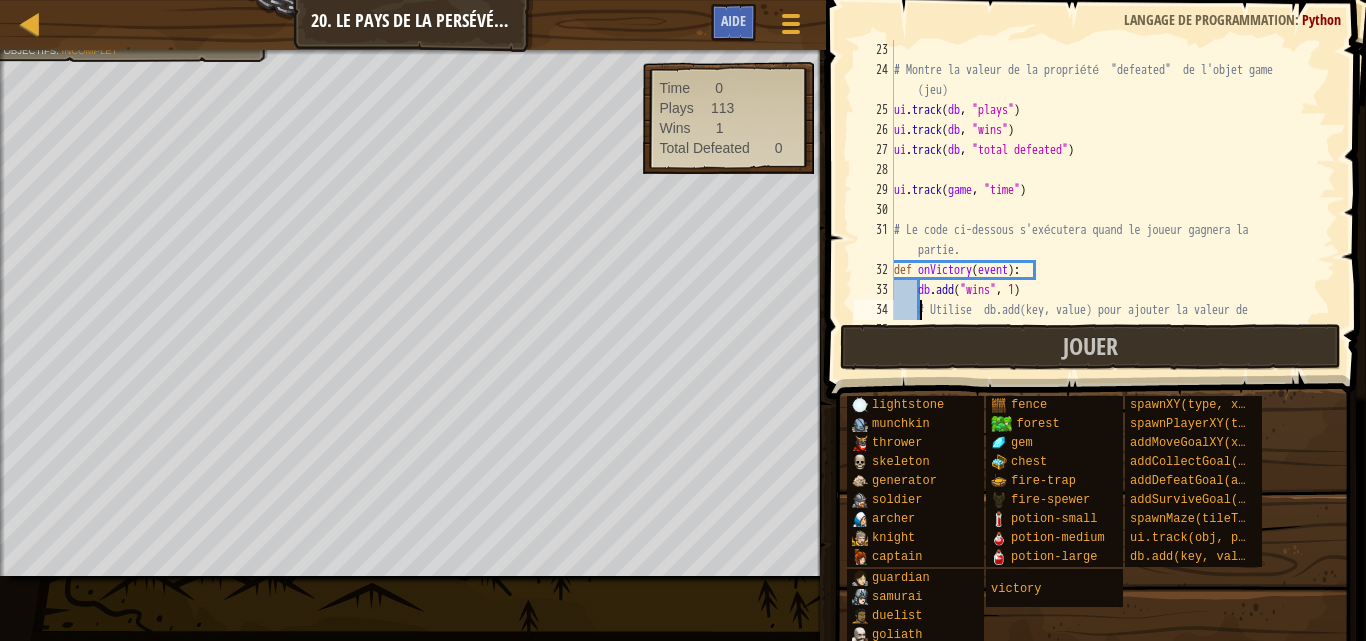 type on "# game.defeated à la base de données avec la clé  "total defeated"" 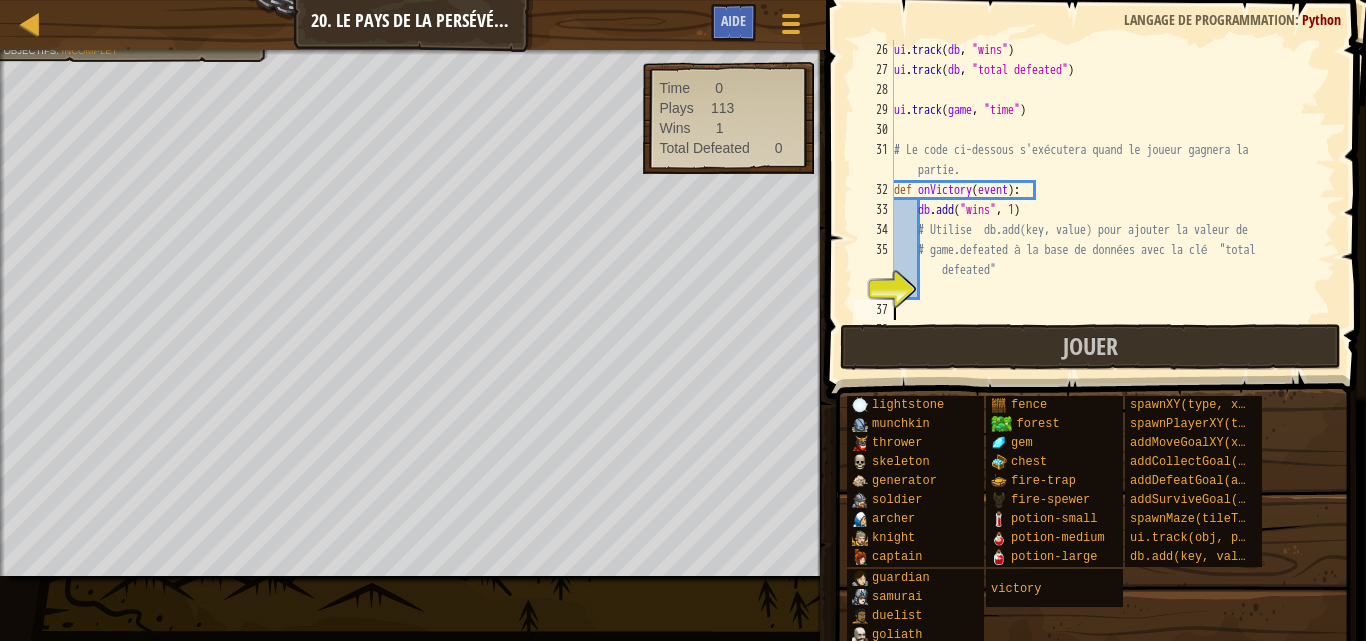 type on "game.on("victory", onVictory)" 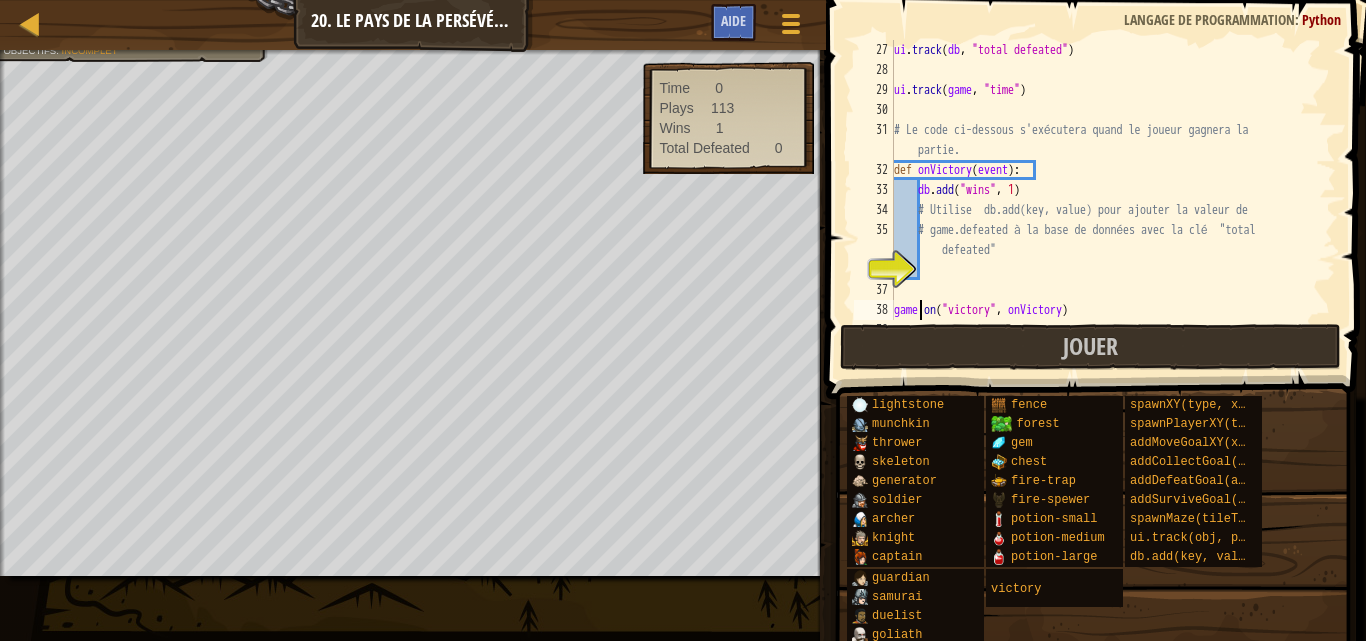 scroll, scrollTop: 660, scrollLeft: 0, axis: vertical 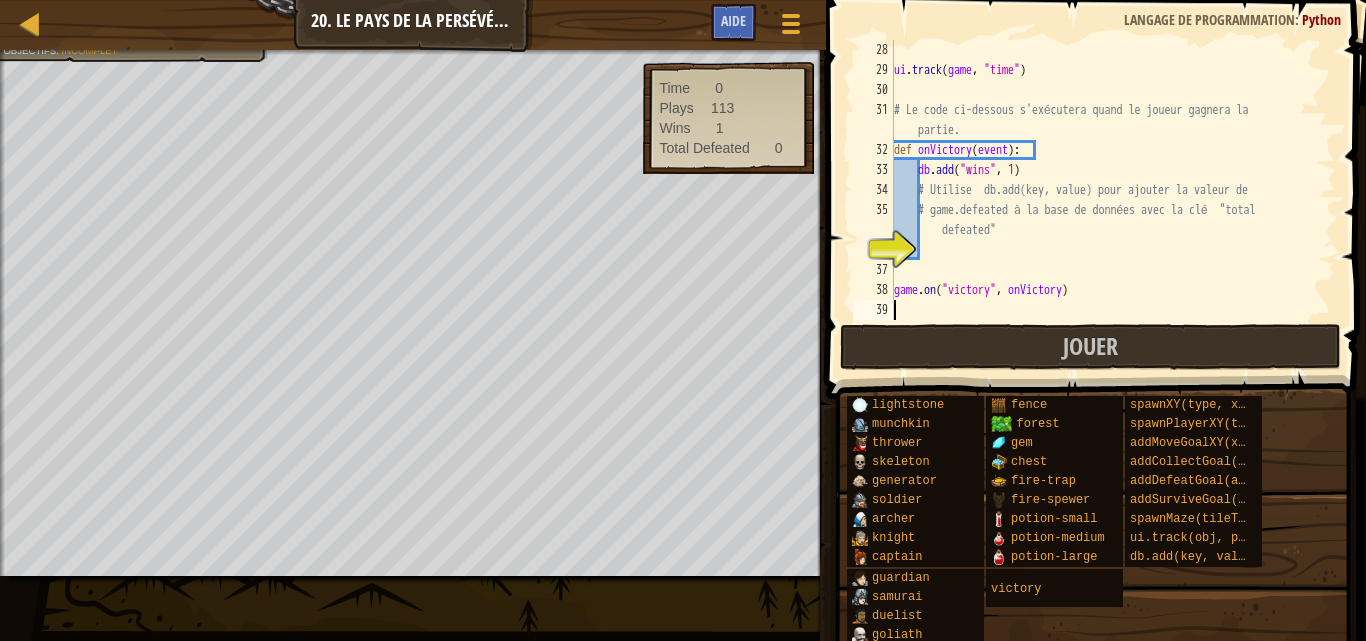 click on "ui . track ( game ,   "time" ) # Le code ci-dessous s'exécutera quand le joueur gagnera la       partie. def   onVictory ( event ) :      db . add ( "wins" ,   1 )      # Utilise  db.add(key, value) pour ajouter la valeur de       # game.defeated à la base de données avec la clé  "total           defeated"      game . on ( "victory" ,   onVictory )" at bounding box center [1105, 200] 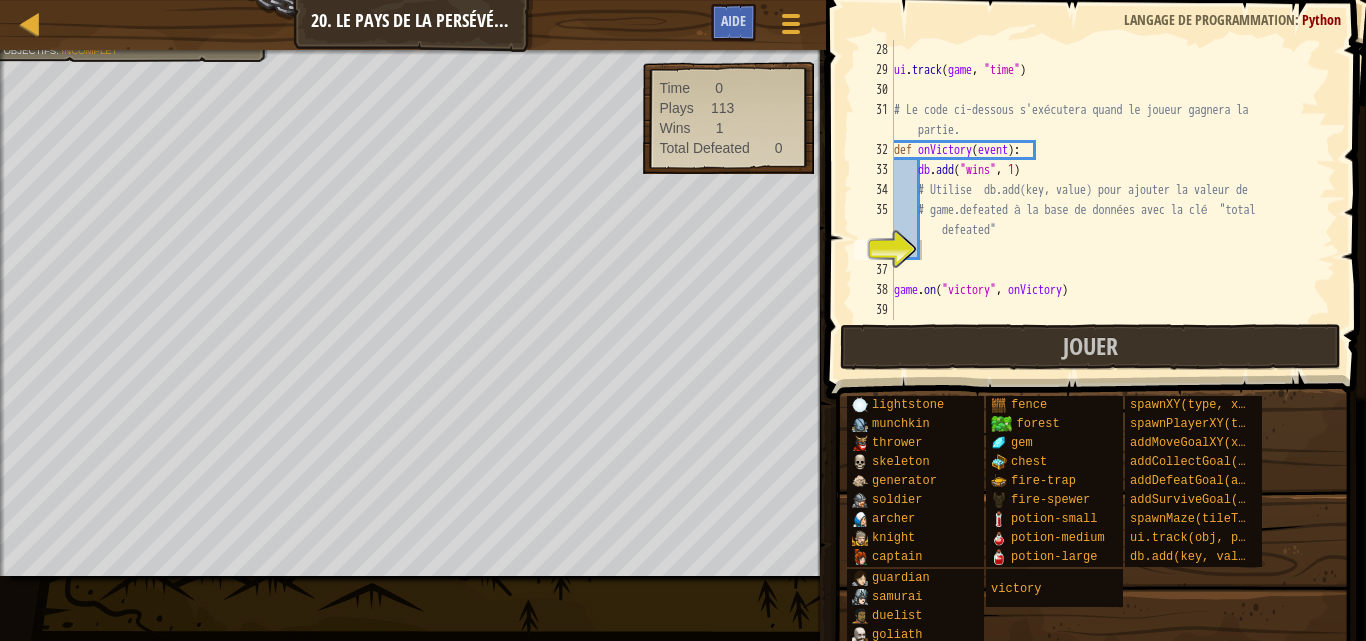 click on "ui . track ( game ,   "time" ) # Le code ci-dessous s'exécutera quand le joueur gagnera la       partie. def   onVictory ( event ) :      db . add ( "wins" ,   1 )      # Utilise  db.add(key, value) pour ajouter la valeur de       # game.defeated à la base de données avec la clé  "total           defeated"      game . on ( "victory" ,   onVictory )" at bounding box center [1105, 200] 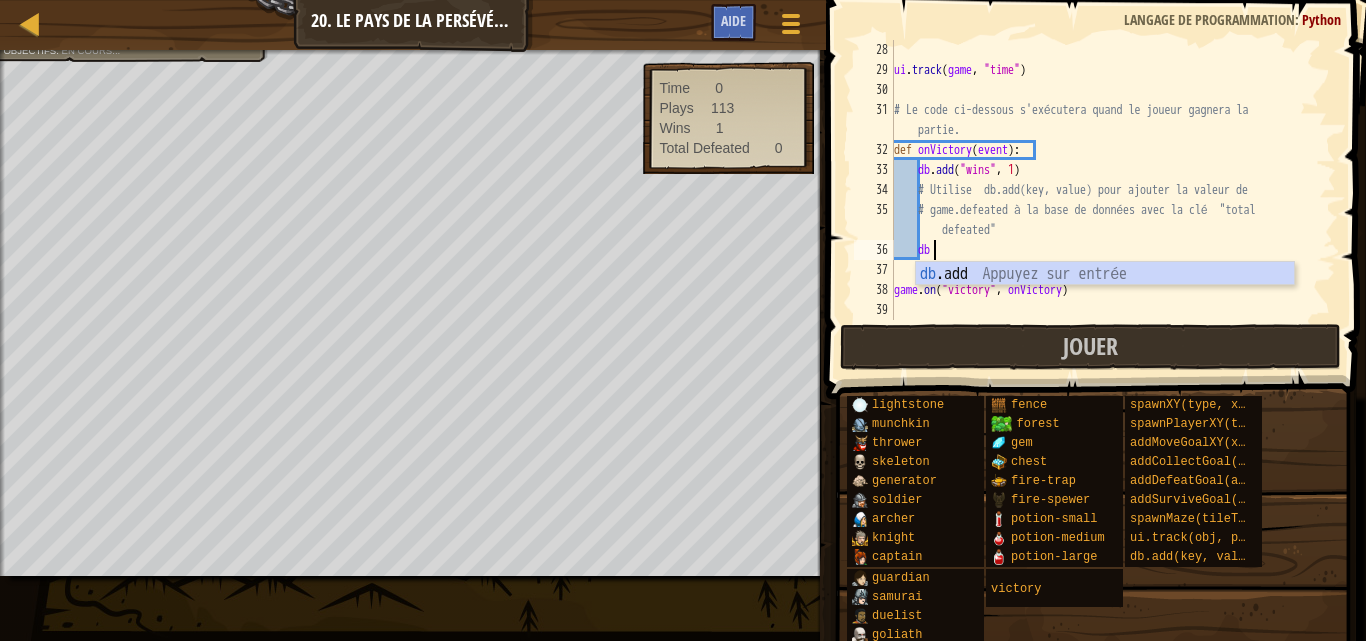 scroll, scrollTop: 9, scrollLeft: 2, axis: both 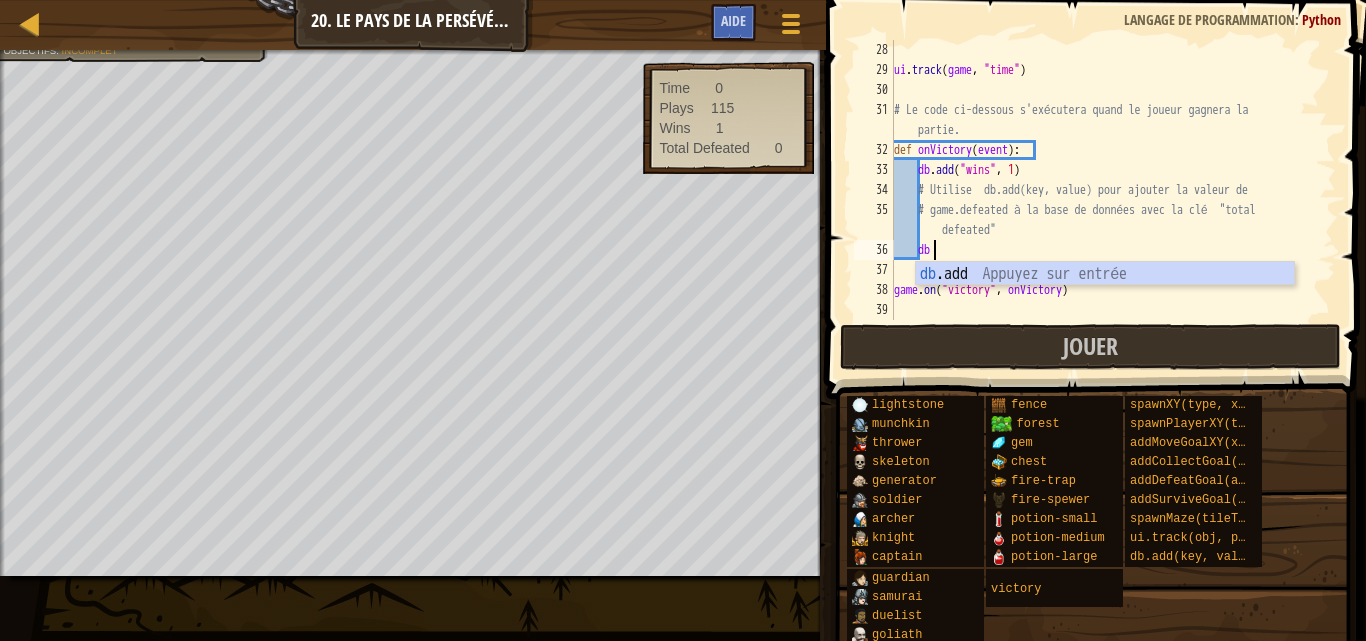 click on "ui . track ( game ,   "time" ) # Le code ci-dessous s'exécutera quand le joueur gagnera la       partie. def   onVictory ( event ) :      db . add ( "wins" ,   1 )      # Utilise  db.add(key, value) pour ajouter la valeur de       # game.defeated à la base de données avec la clé  "total           defeated"      db game . on ( "victory" ,   onVictory )" at bounding box center (1105, 200) 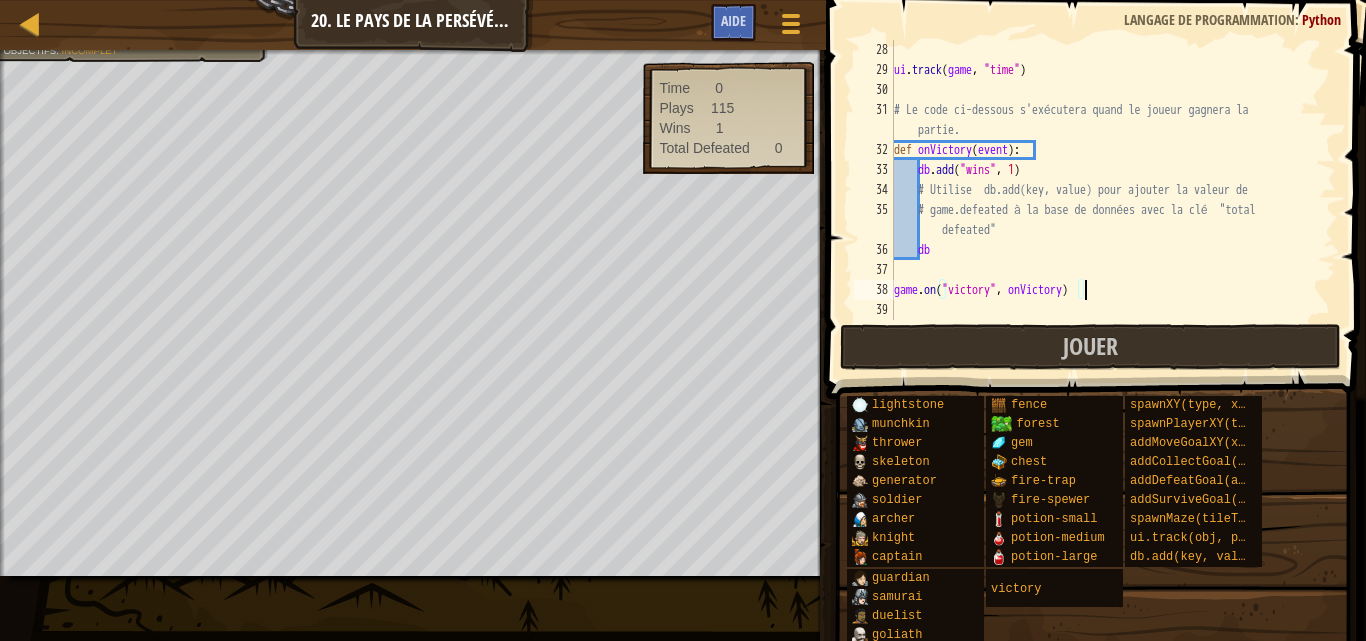 click on "ui . track ( game ,   "time" ) # Le code ci-dessous s'exécutera quand le joueur gagnera la       partie. def   onVictory ( event ) :      db . add ( "wins" ,   1 )      # Utilise  db.add(key, value) pour ajouter la valeur de       # game.defeated à la base de données avec la clé  "total           defeated"      db game . on ( "victory" ,   onVictory )" at bounding box center [1105, 200] 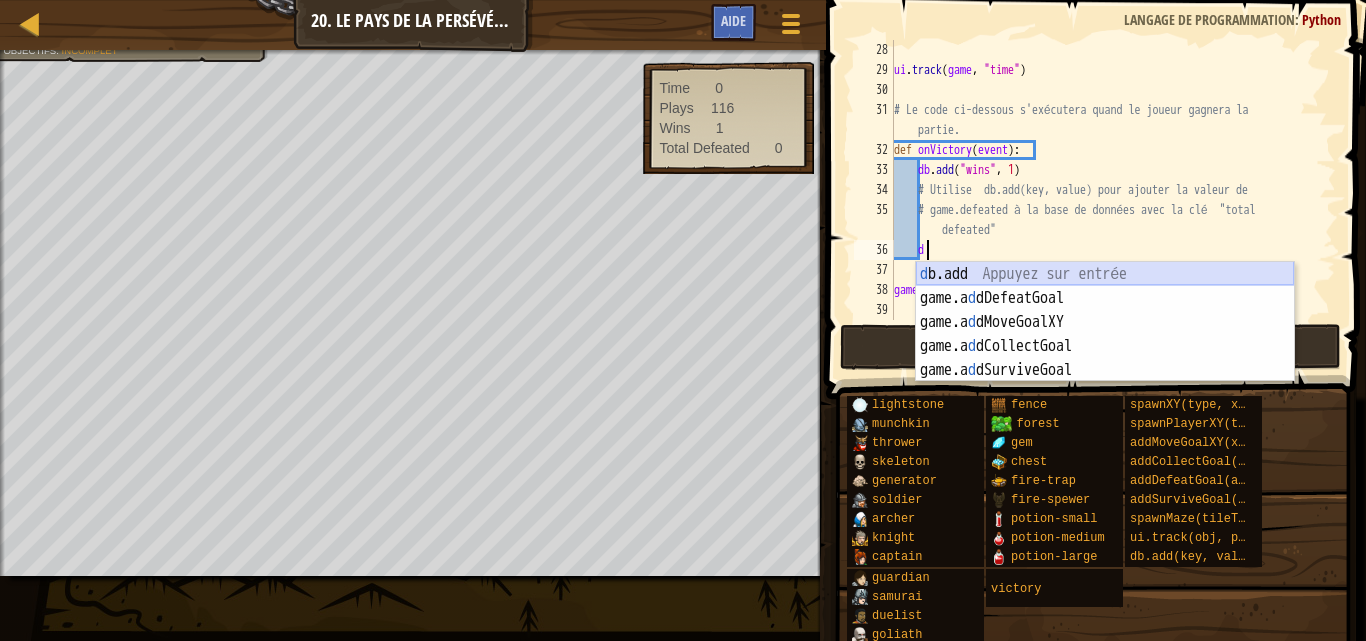 click on "d b.add Appuyez sur entrée game.a d dDefeatGoal Appuyez sur entrée game.a d dMoveGoalXY Appuyez sur entrée game.a d dCollectGoal Appuyez sur entrée game.a d dSurviveGoal Appuyez sur entrée" at bounding box center [1105, 346] 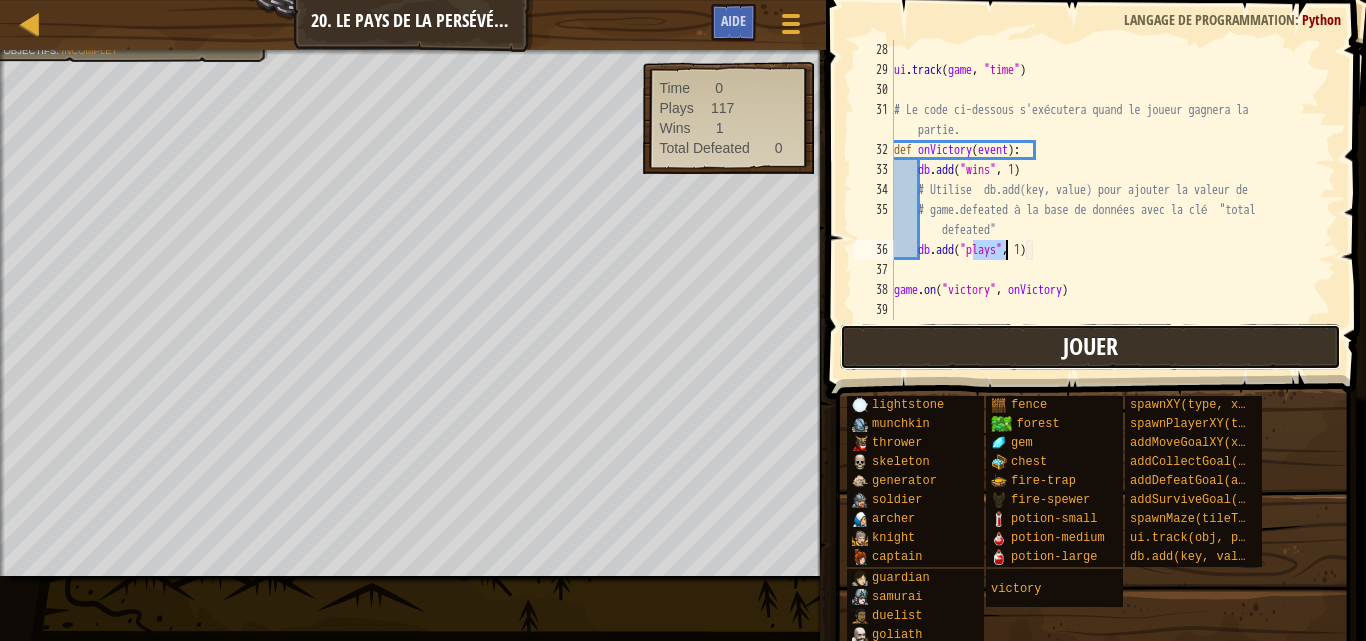 click on "Jouer" at bounding box center [1090, 346] 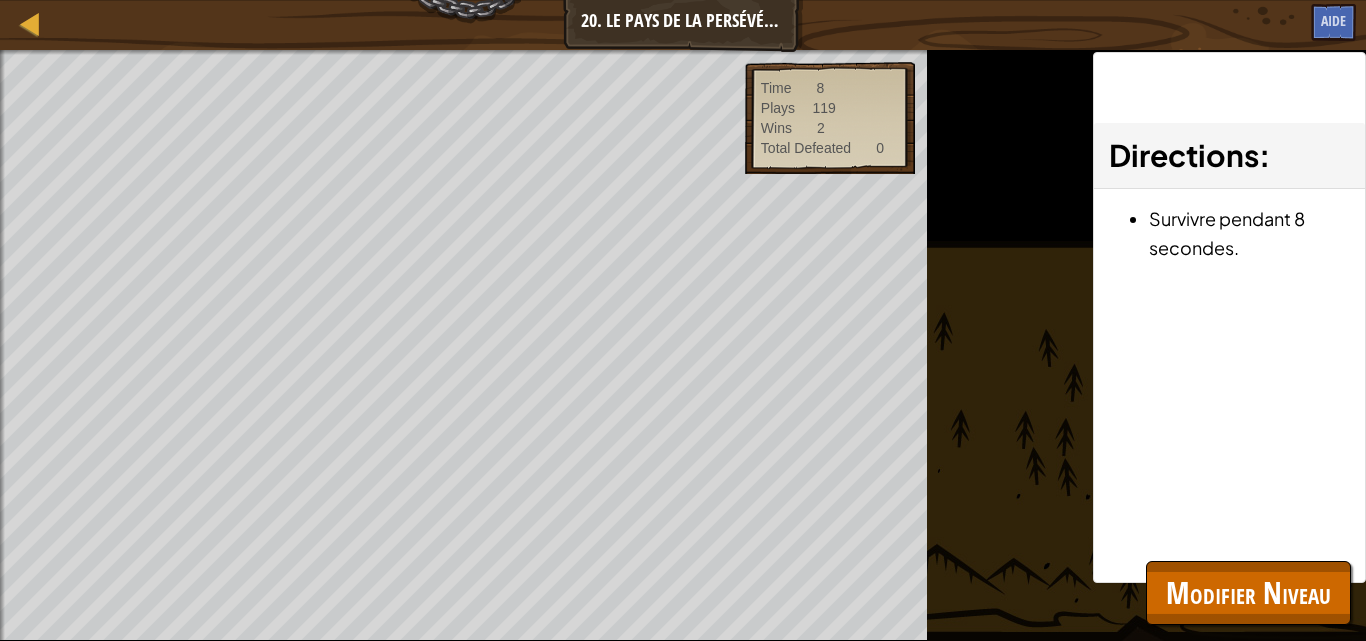 click at bounding box center (2, 360) 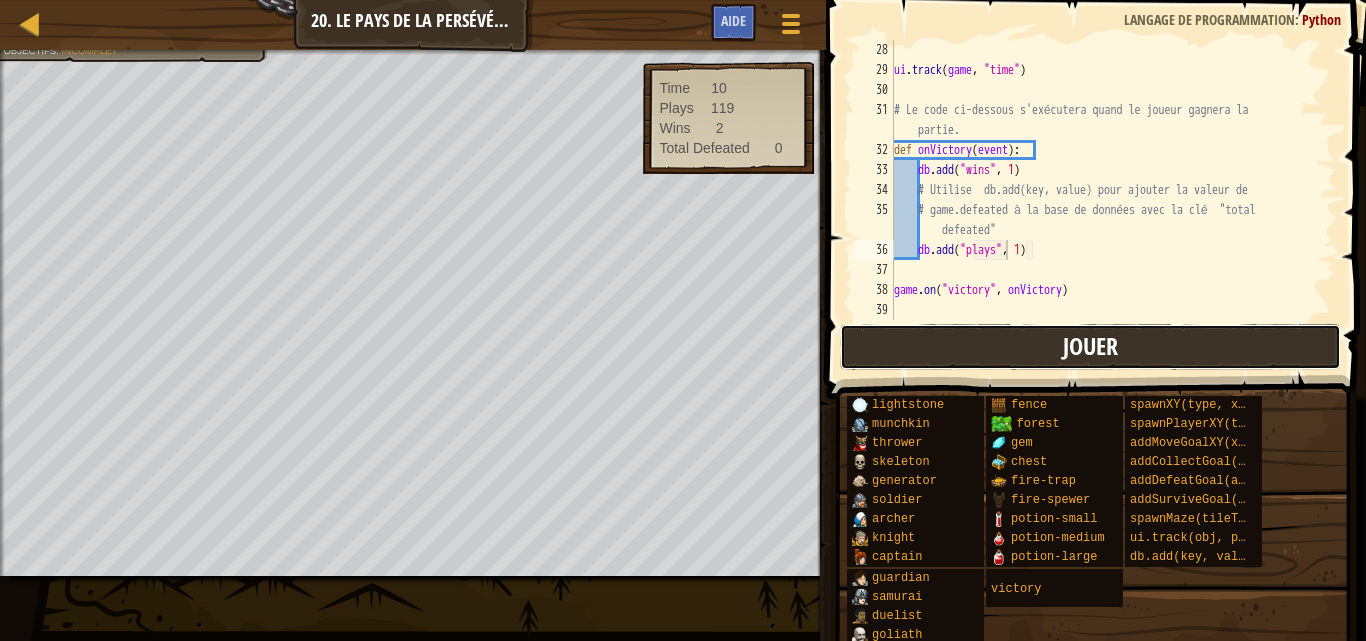 click on "Jouer" at bounding box center [1090, 347] 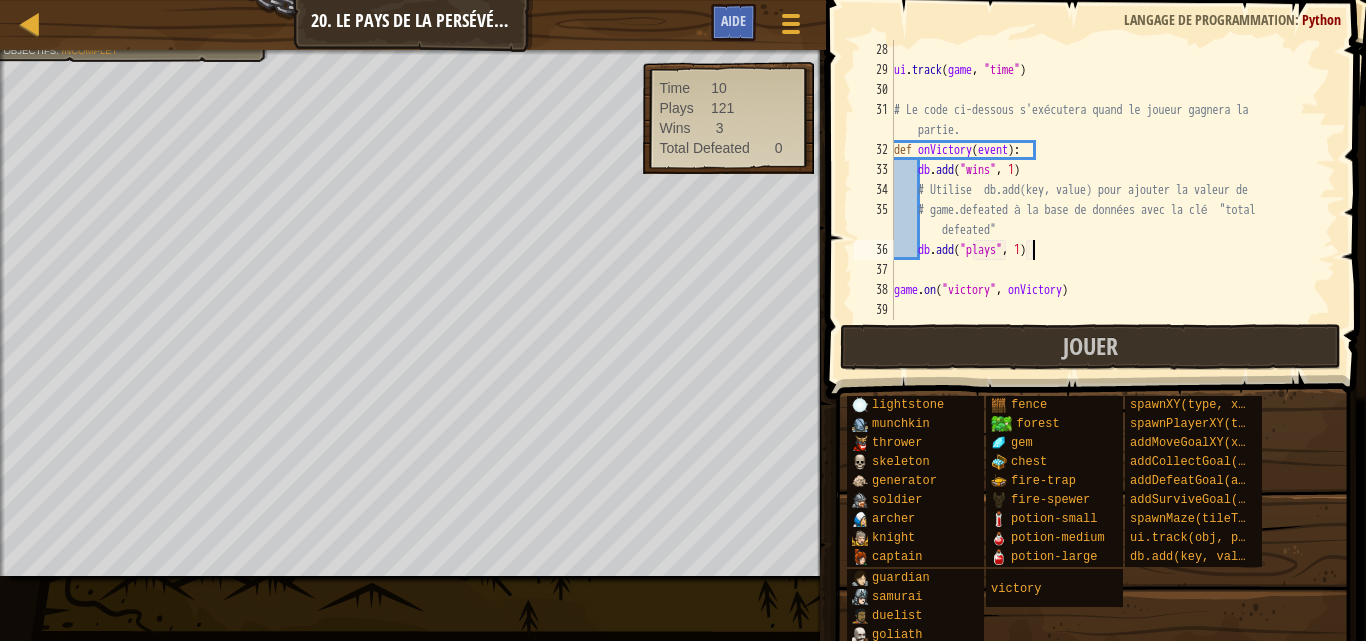 click on "ui . track ( game ,   "time" ) # Le code ci-dessous s'exécutera quand le joueur gagnera la       partie. def   onVictory ( event ) :      db . add ( "wins" ,   1 )      # Utilise  db.add(key, value) pour ajouter la valeur de       # game.defeated à la base de données avec la clé  "total           defeated"      db . add ( "plays" ,   1 ) game . on ( "victory" ,   onVictory )" at bounding box center [1105, 200] 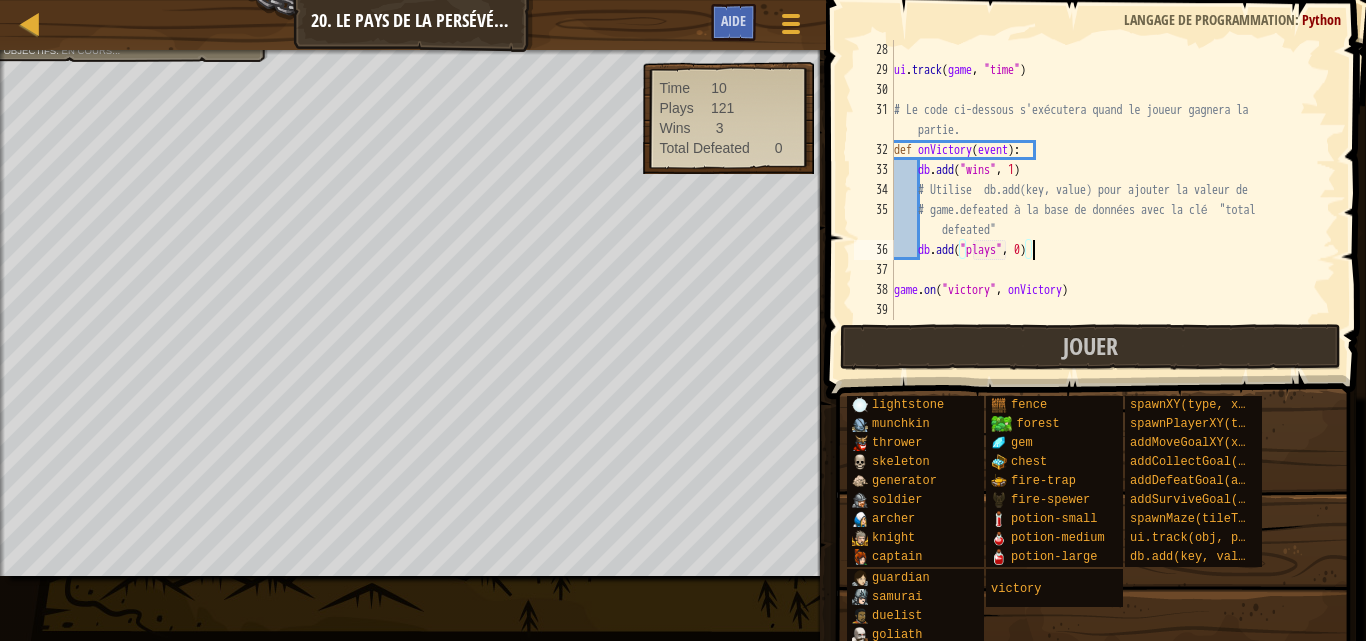scroll, scrollTop: 9, scrollLeft: 11, axis: both 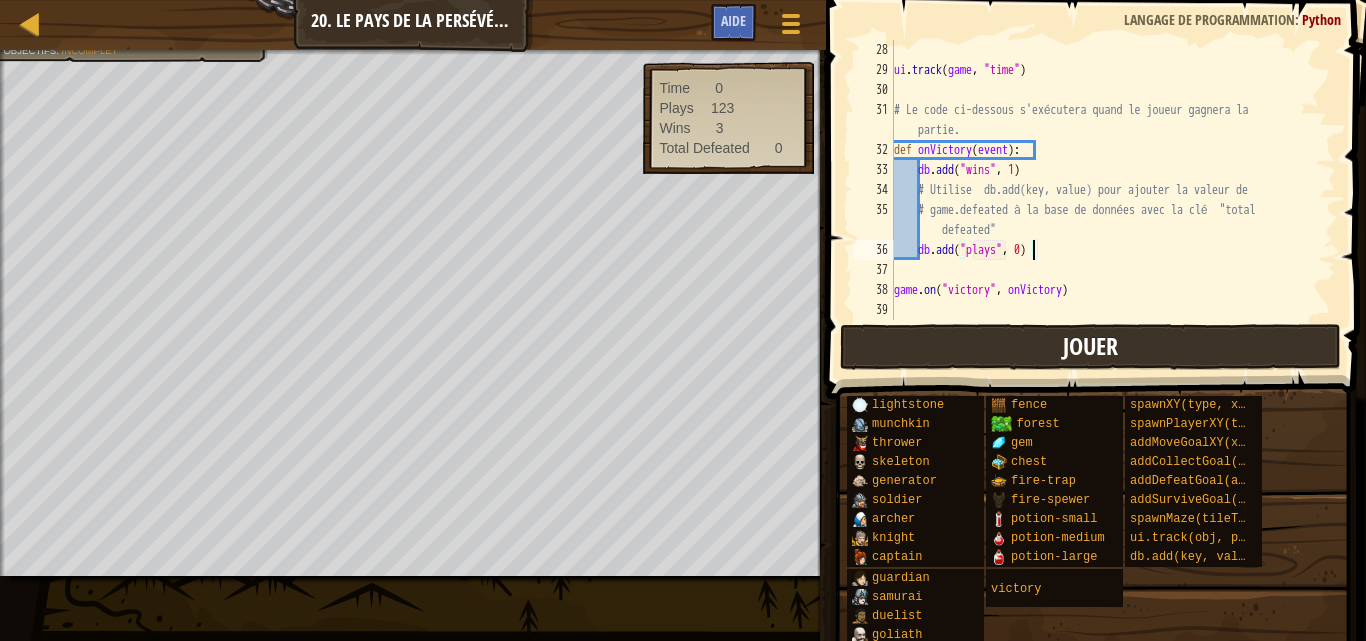 type on "db.add("plays", 0)" 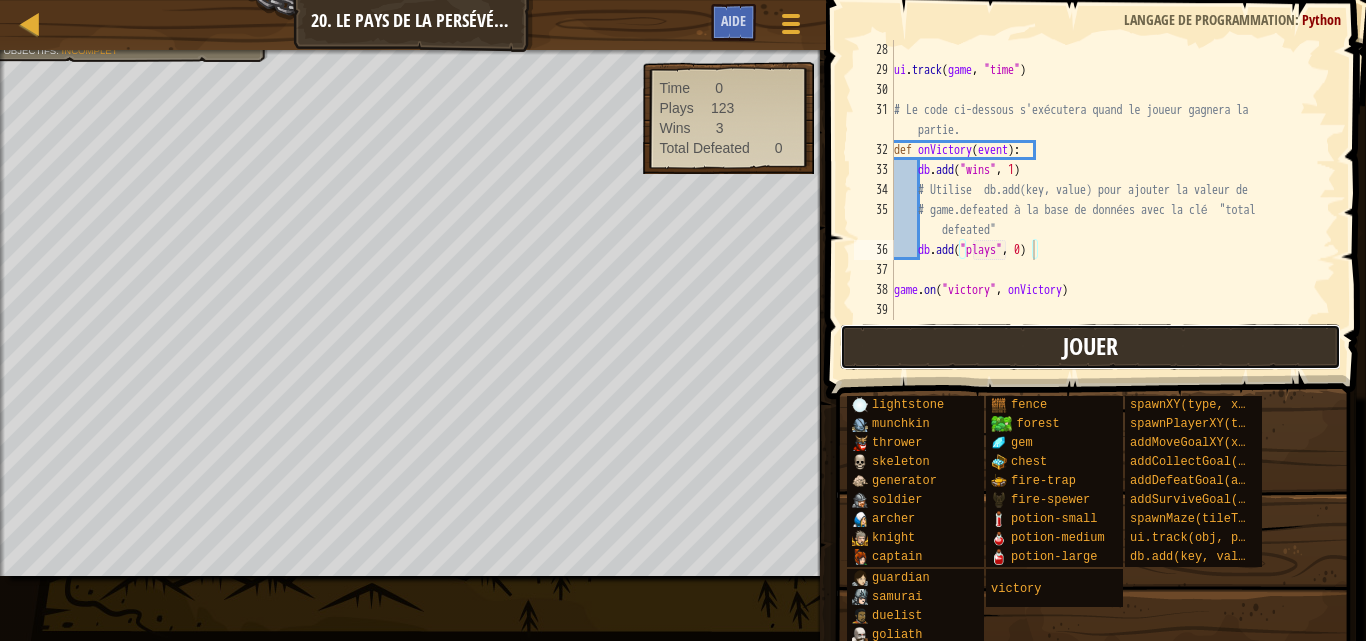 click on "Jouer" at bounding box center (1090, 347) 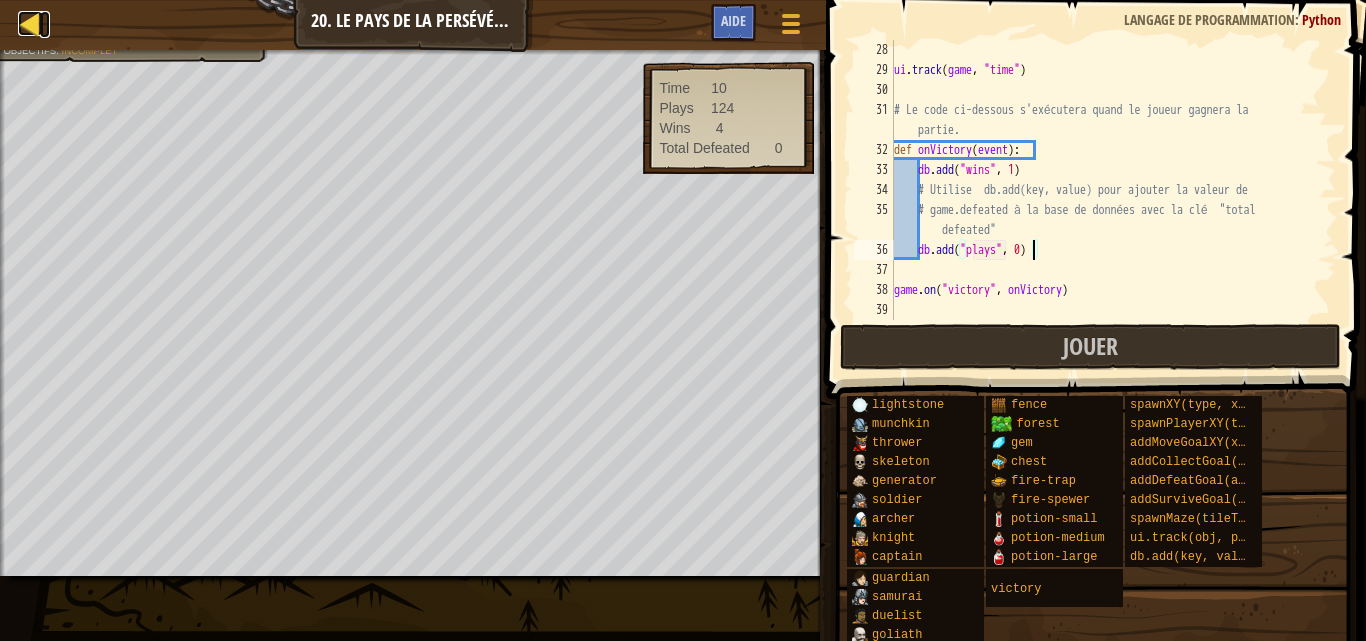 click at bounding box center (30, 23) 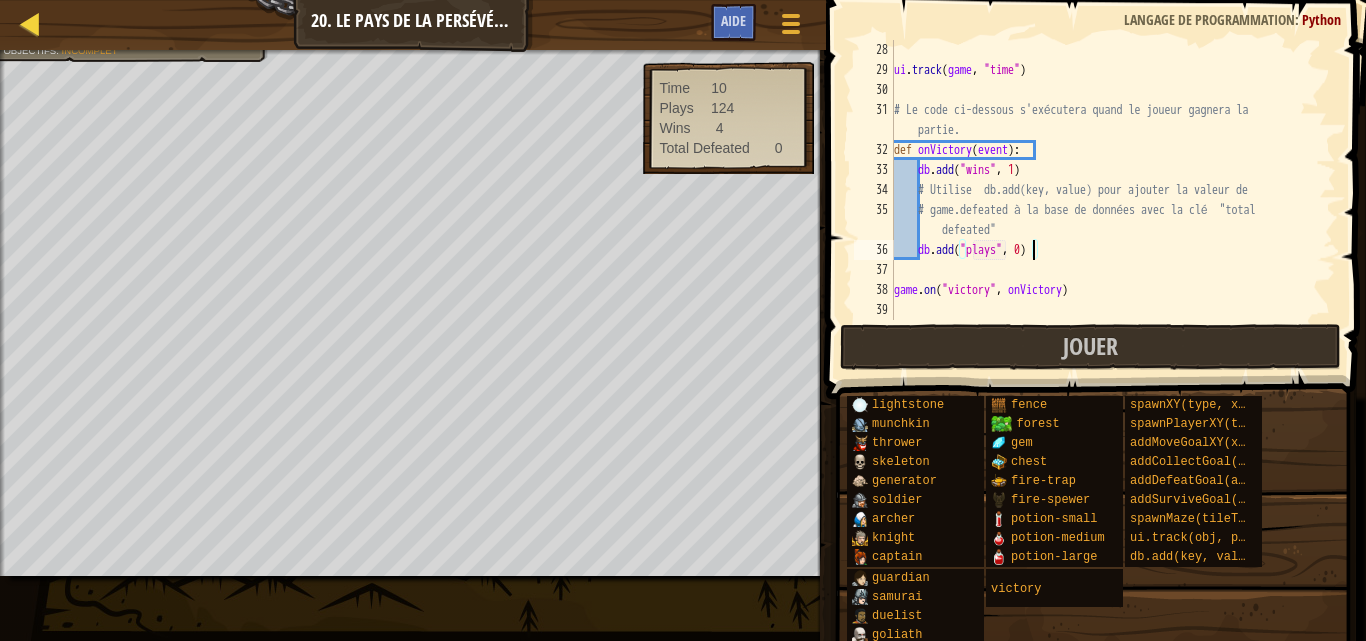 select on "fr" 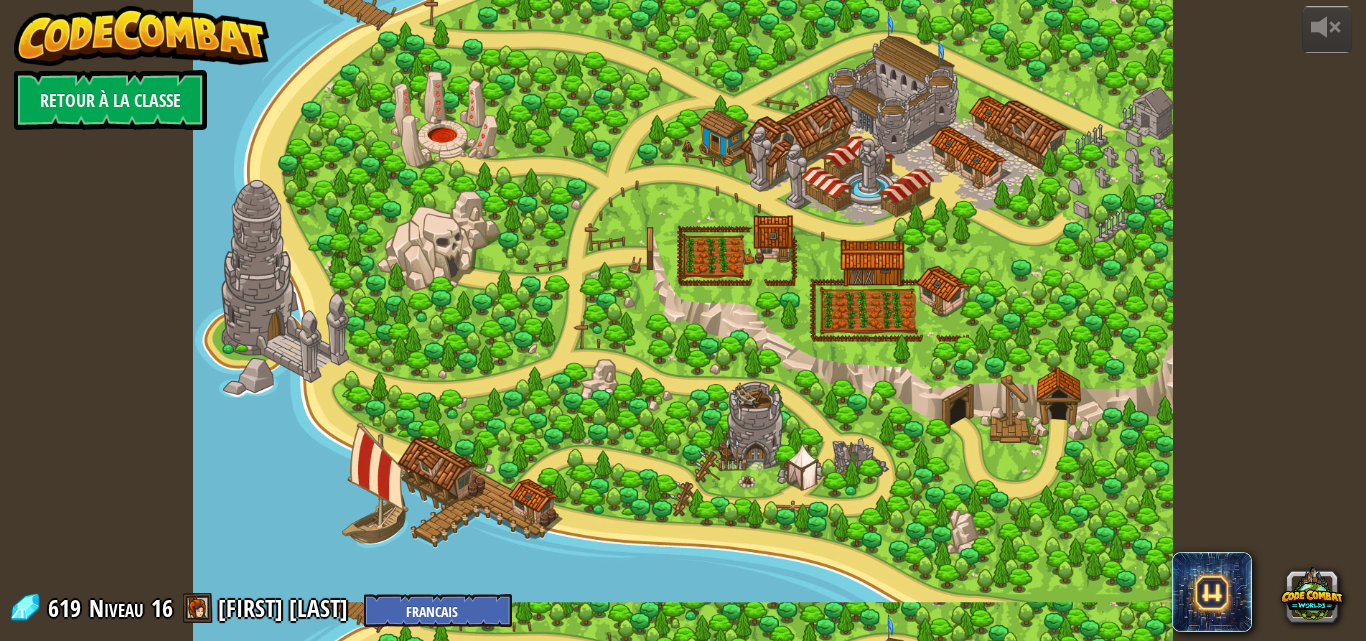 select on "fr" 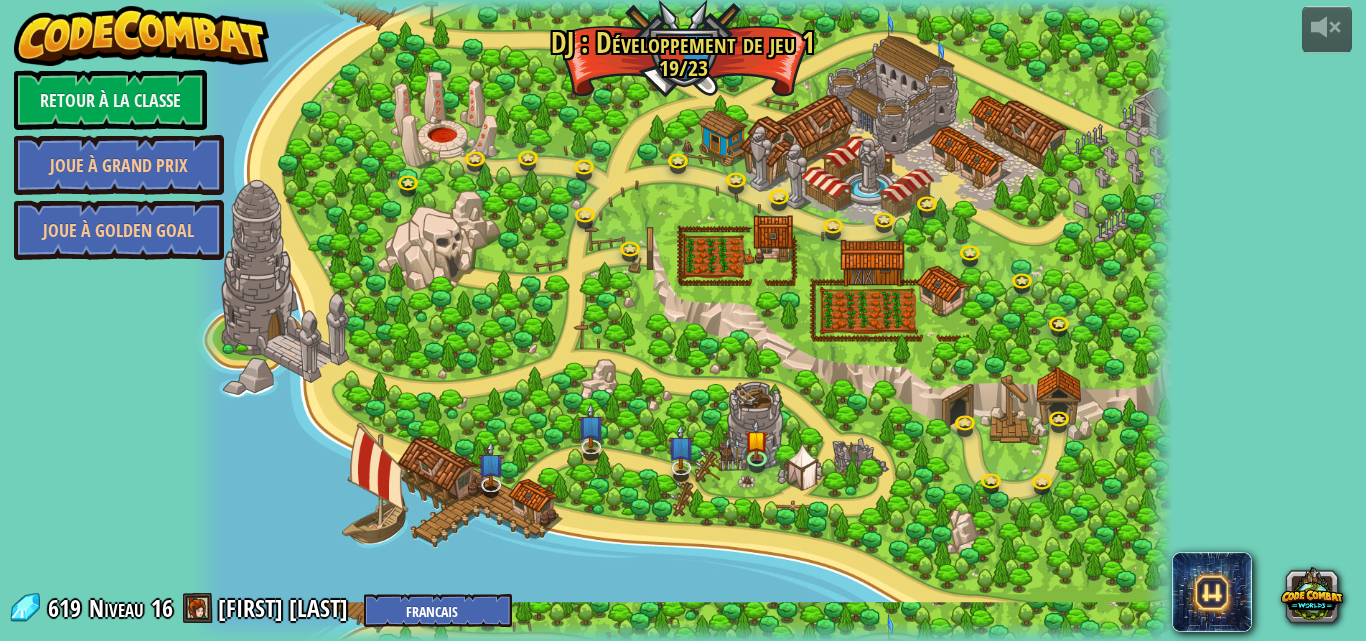 select on "fr" 